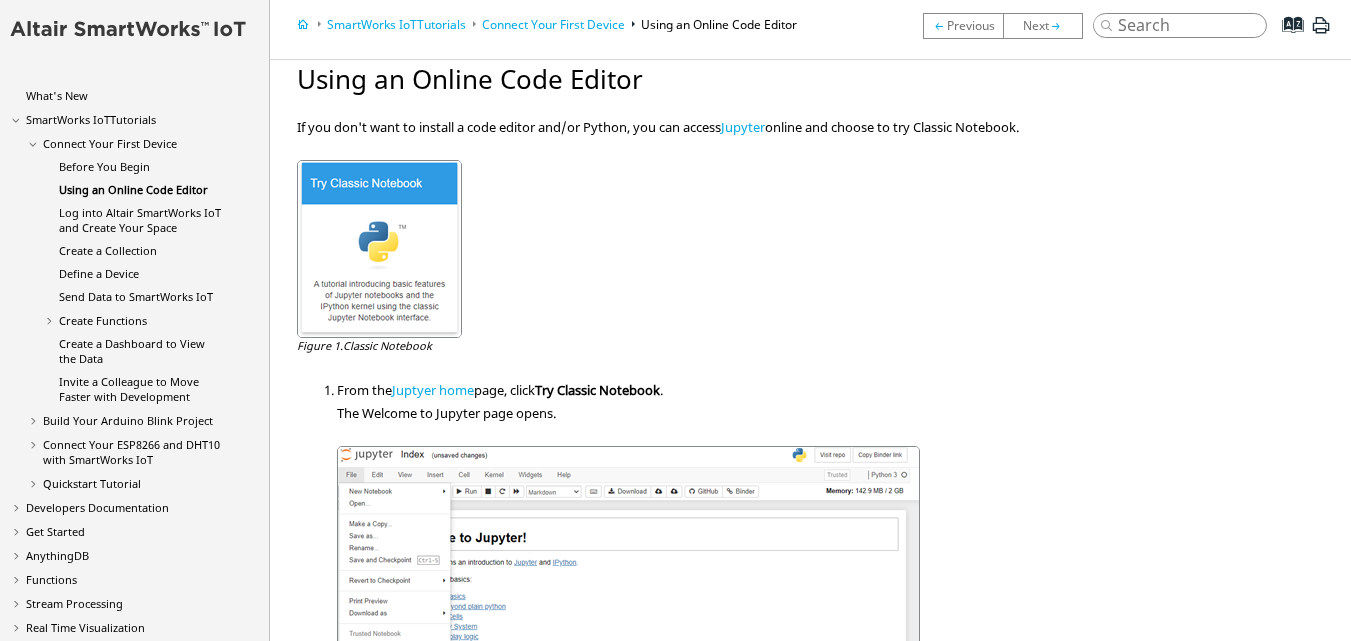 scroll, scrollTop: 0, scrollLeft: 0, axis: both 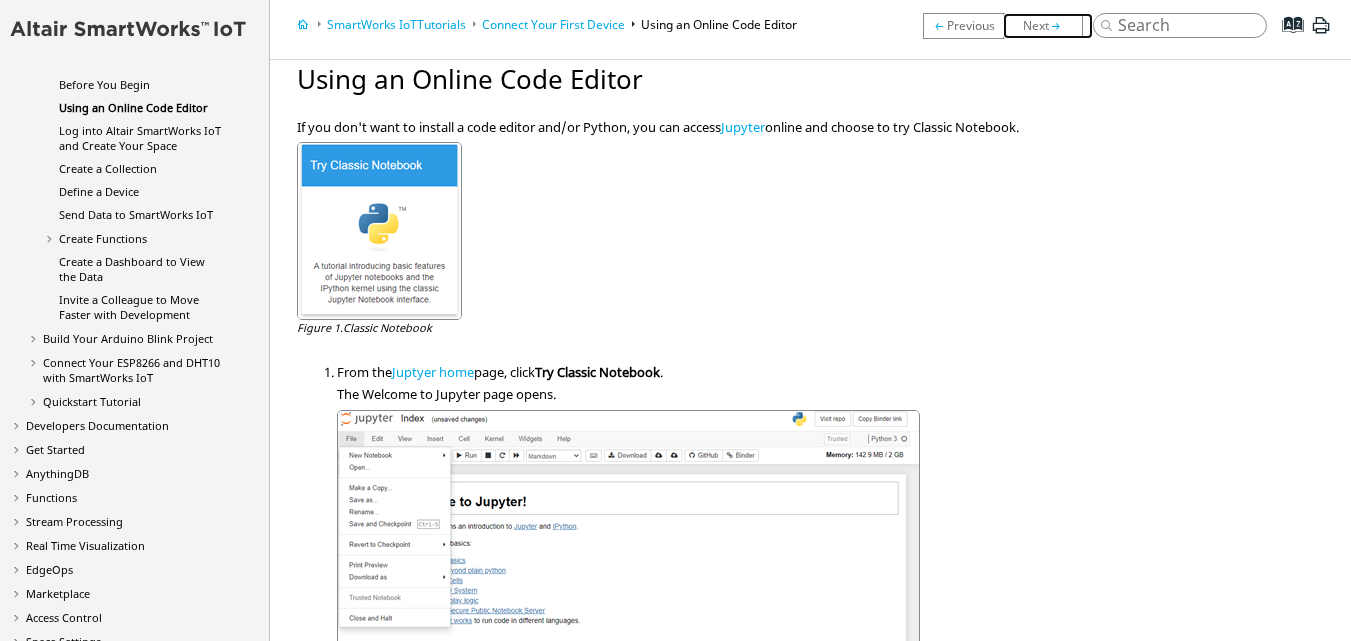 click at bounding box center [1043, 26] 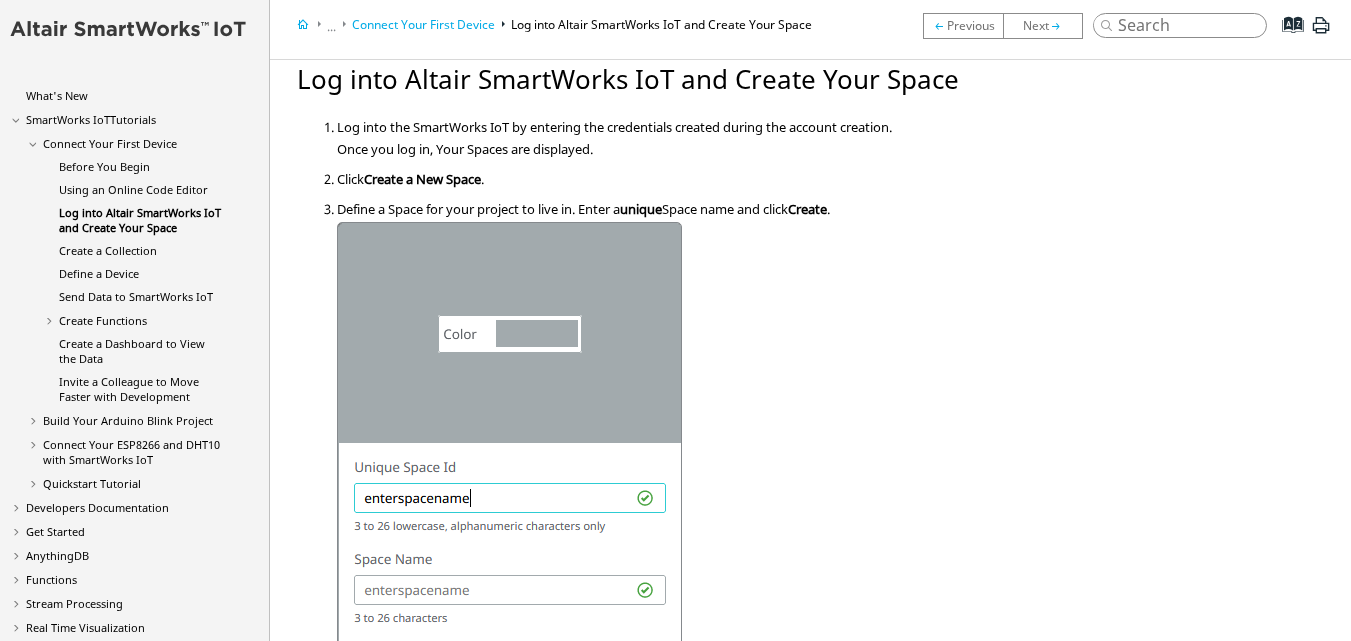 scroll, scrollTop: 0, scrollLeft: 0, axis: both 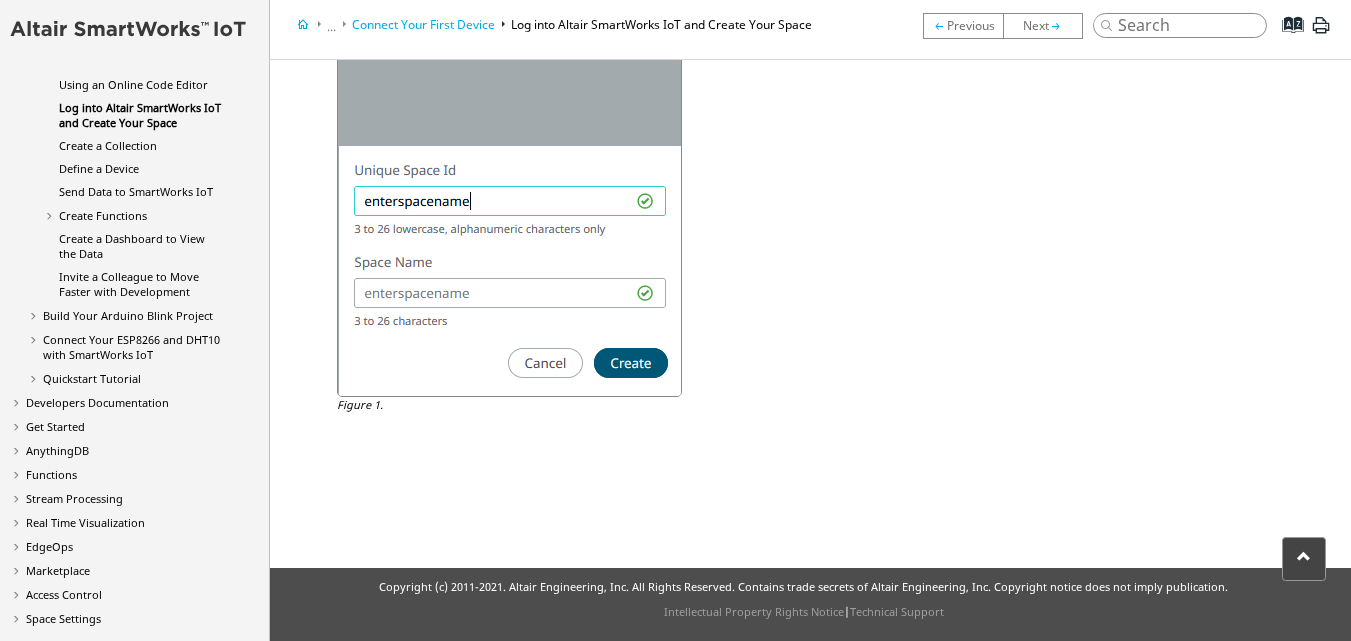 click at bounding box center (745, 161) 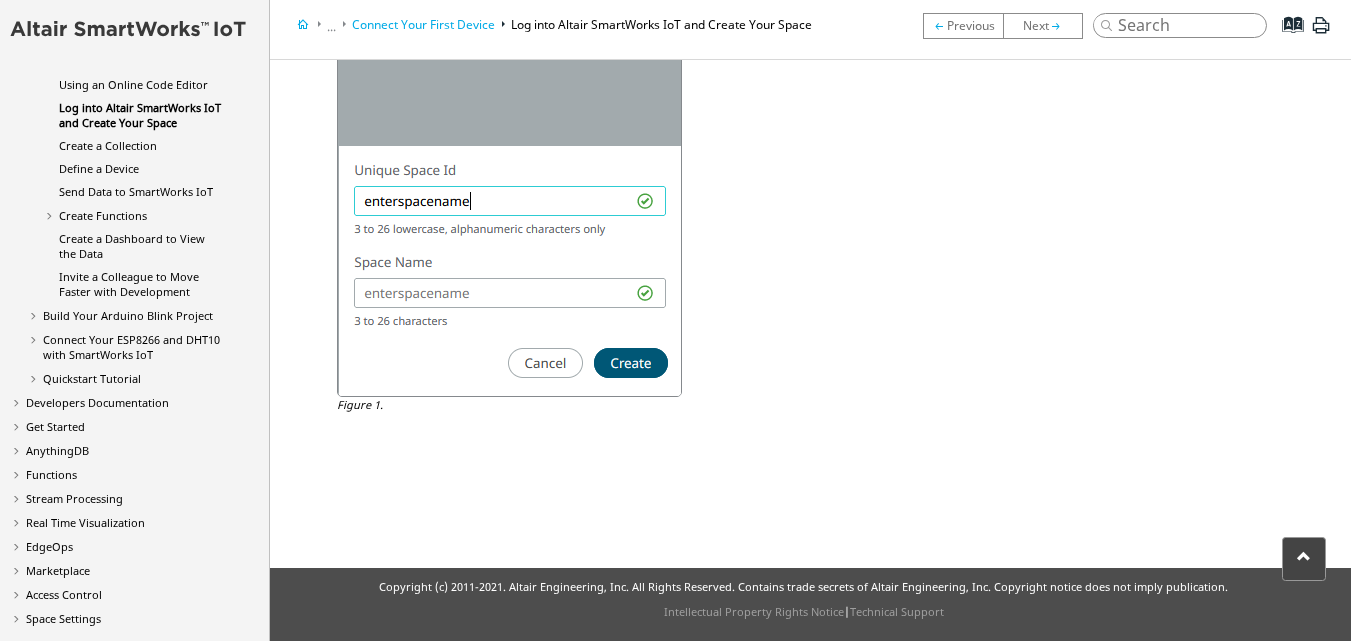 click at bounding box center [745, 161] 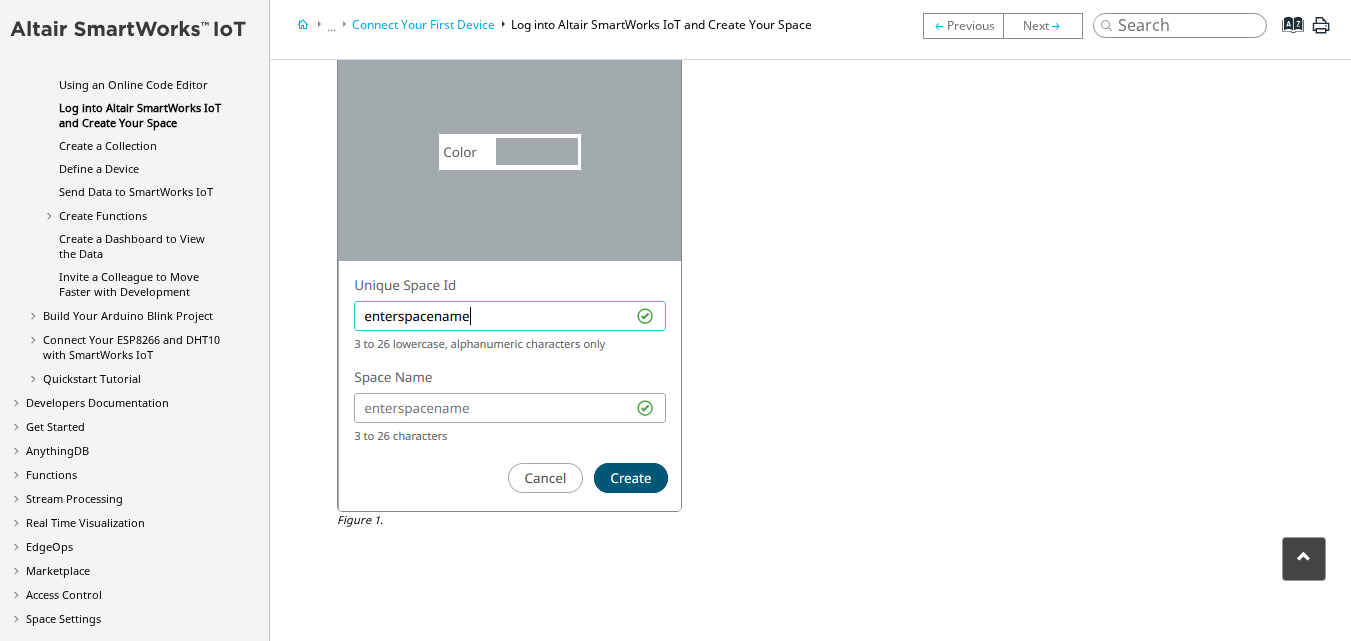 scroll, scrollTop: 0, scrollLeft: 0, axis: both 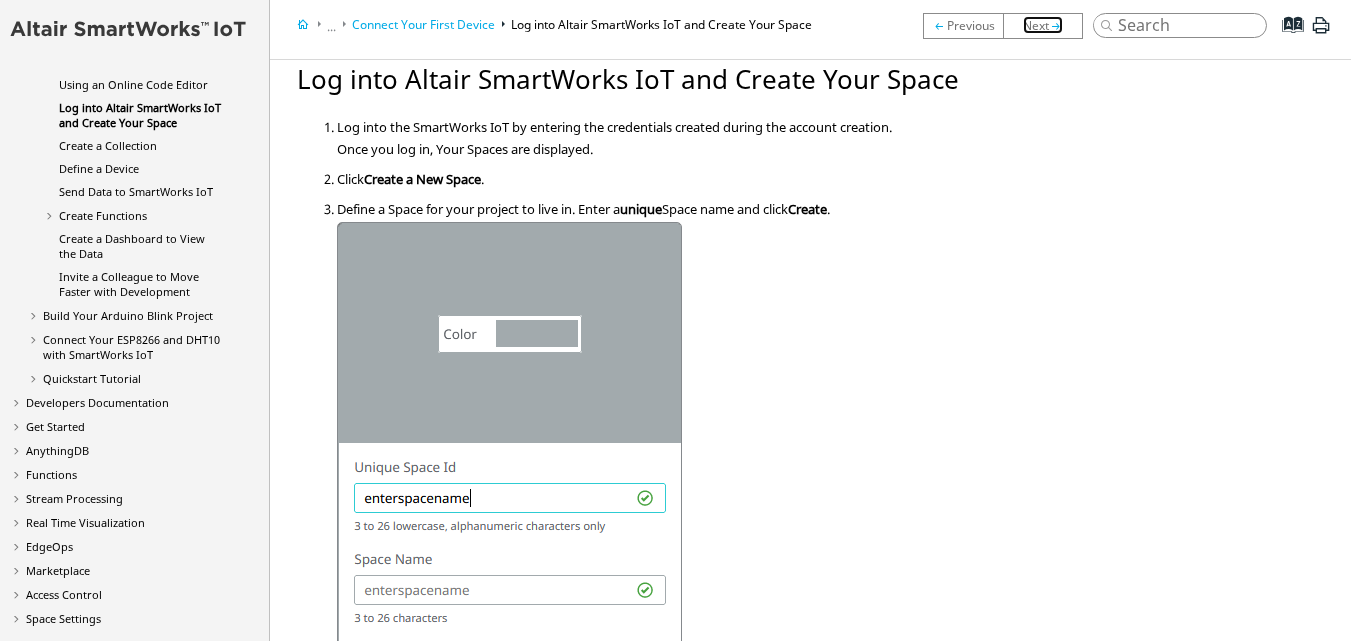 click at bounding box center (1043, 25) 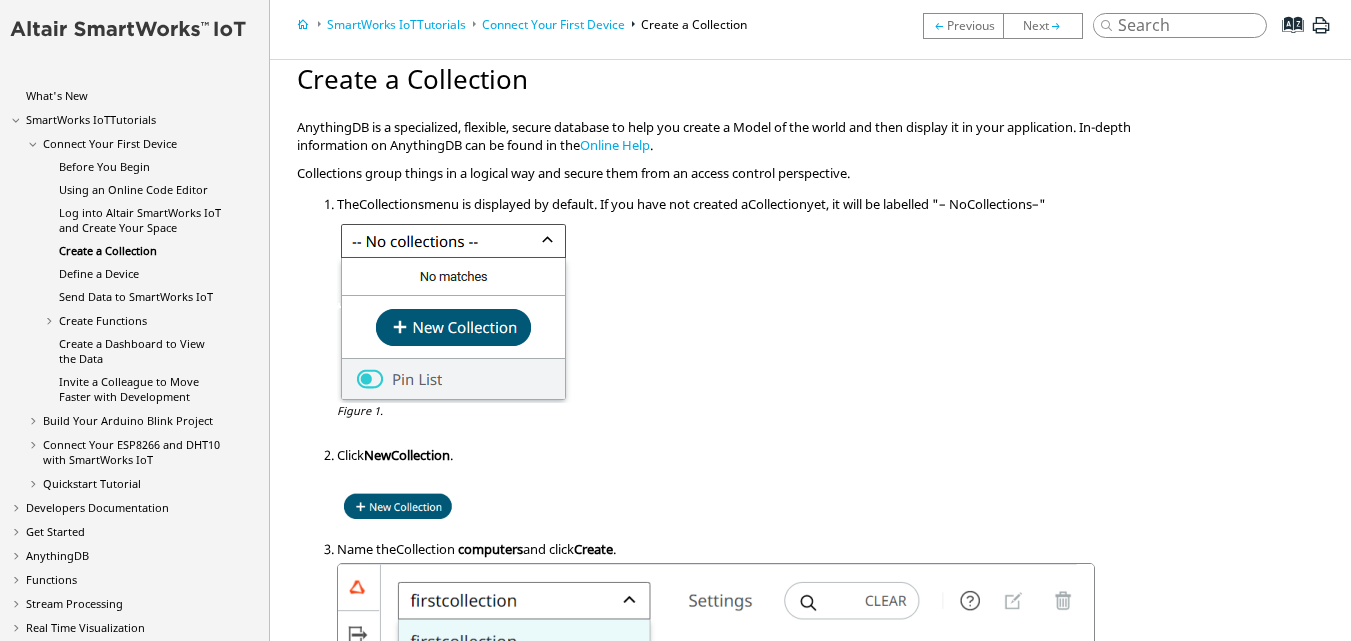 scroll, scrollTop: 0, scrollLeft: 0, axis: both 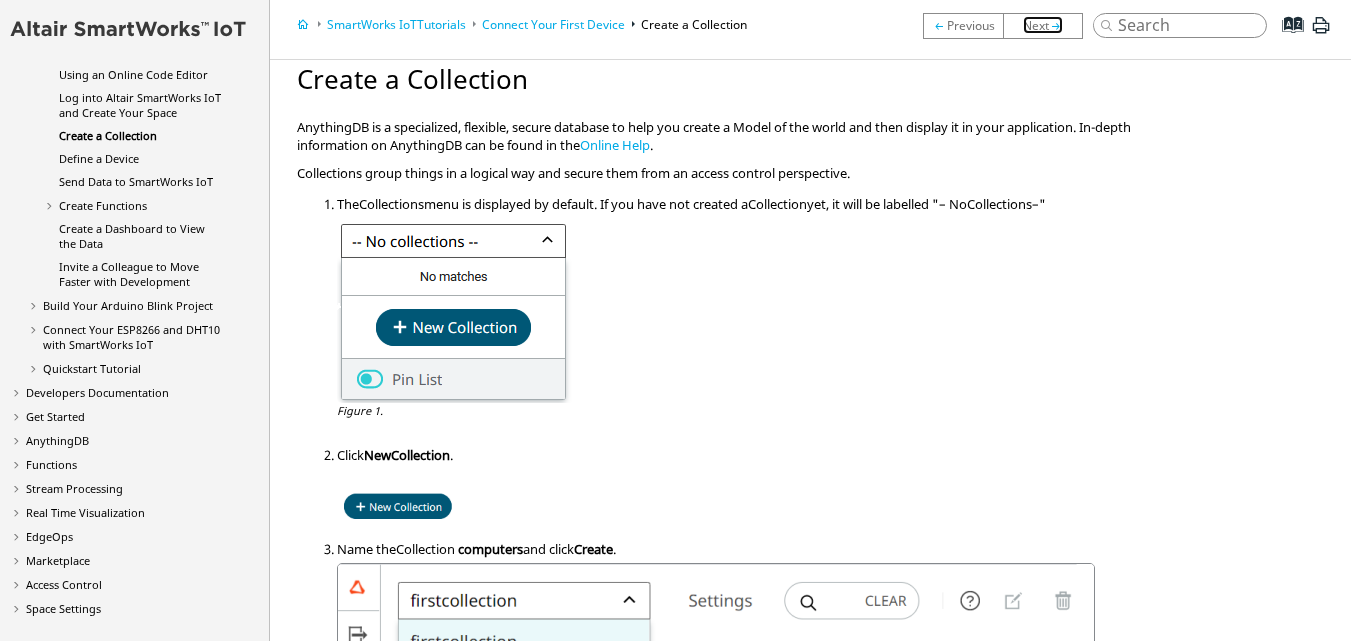 click at bounding box center (1043, 25) 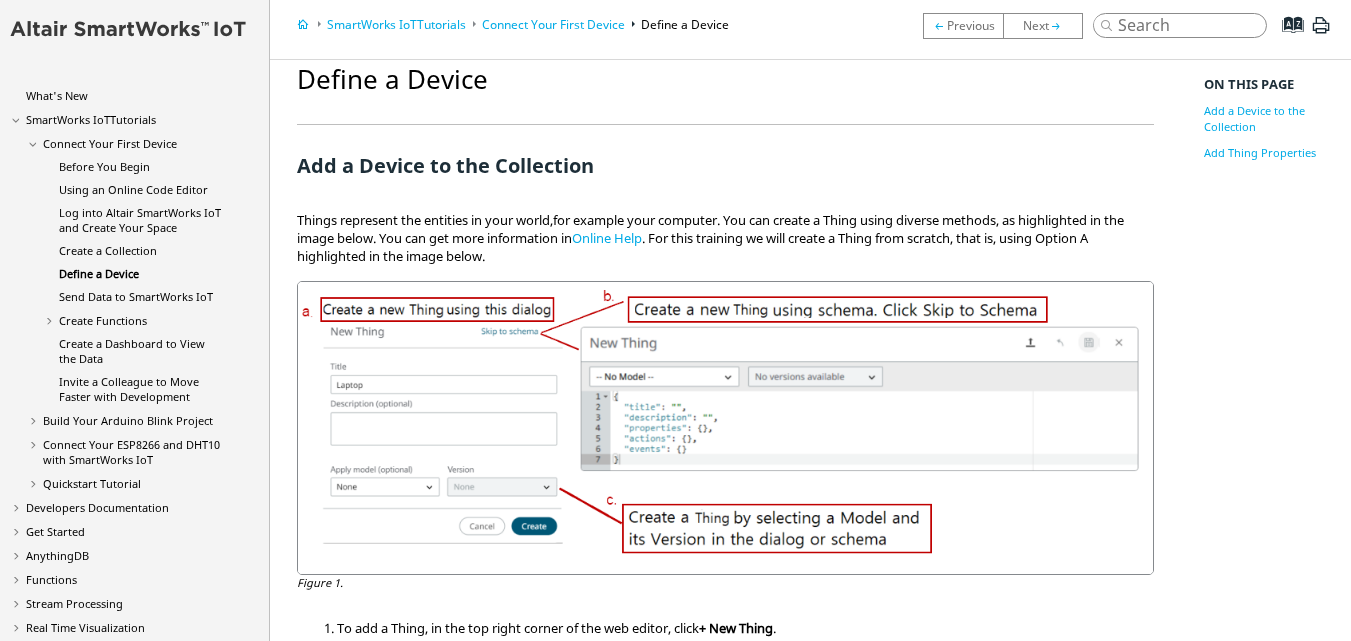 scroll, scrollTop: 0, scrollLeft: 0, axis: both 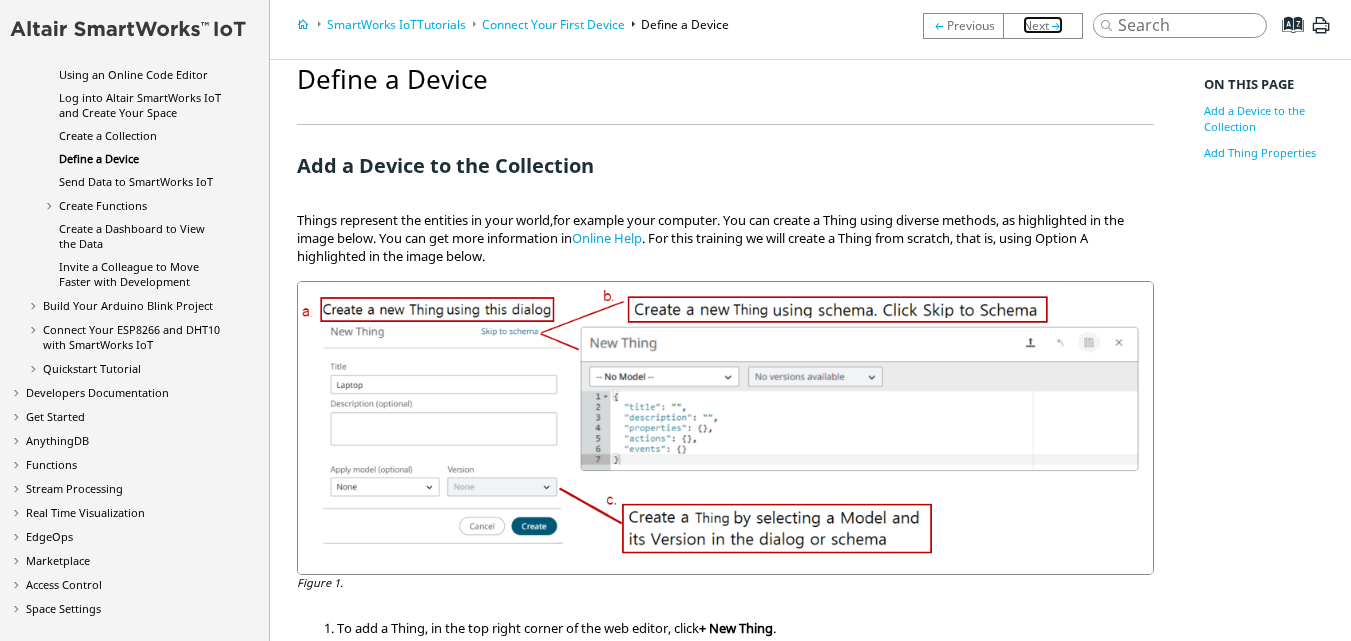 click at bounding box center [1043, 25] 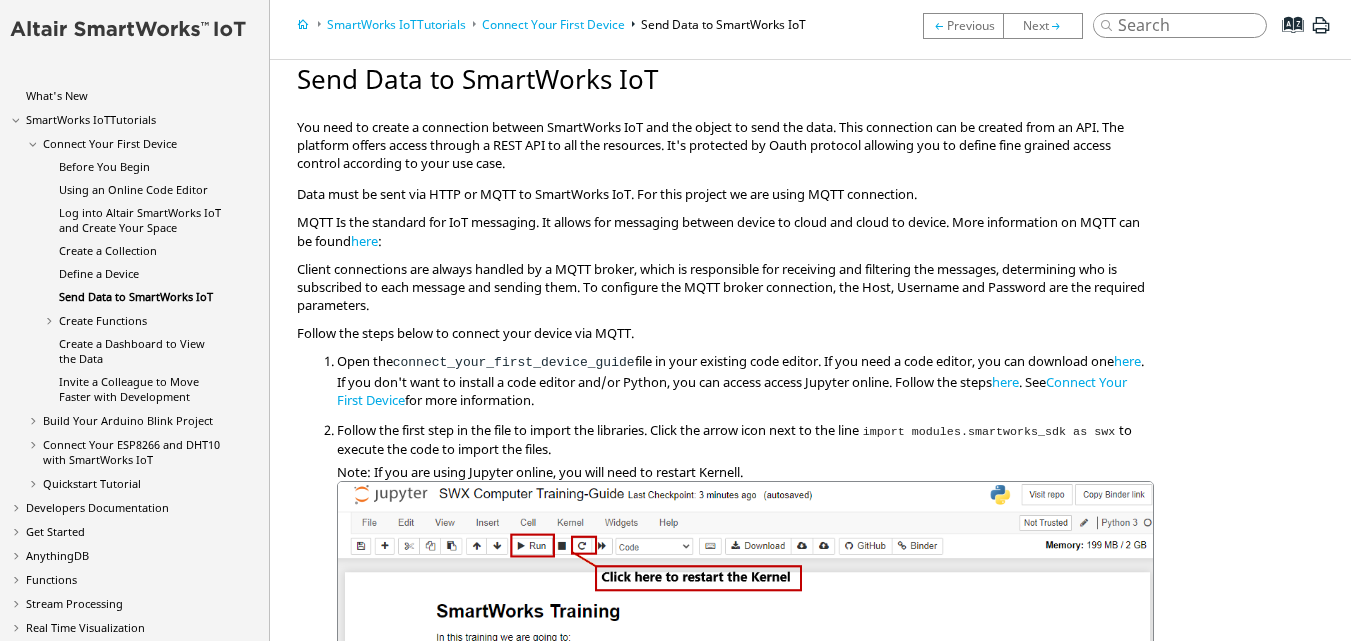 scroll, scrollTop: 0, scrollLeft: 0, axis: both 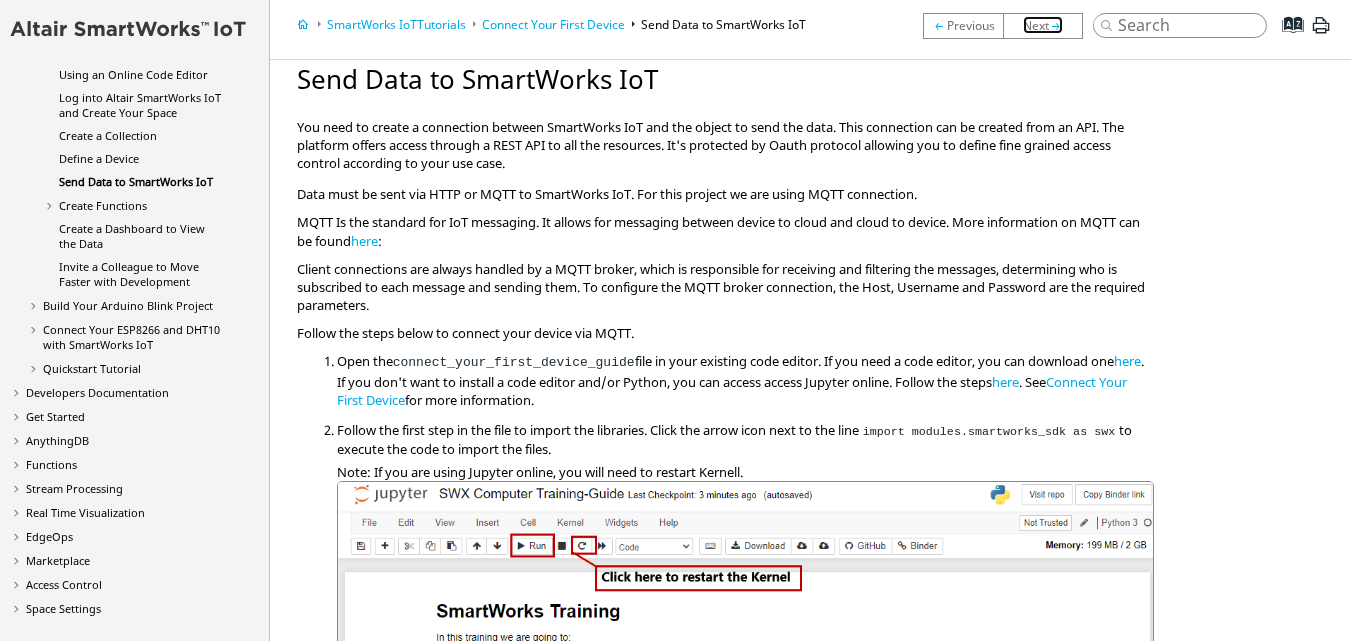 click at bounding box center [1043, 25] 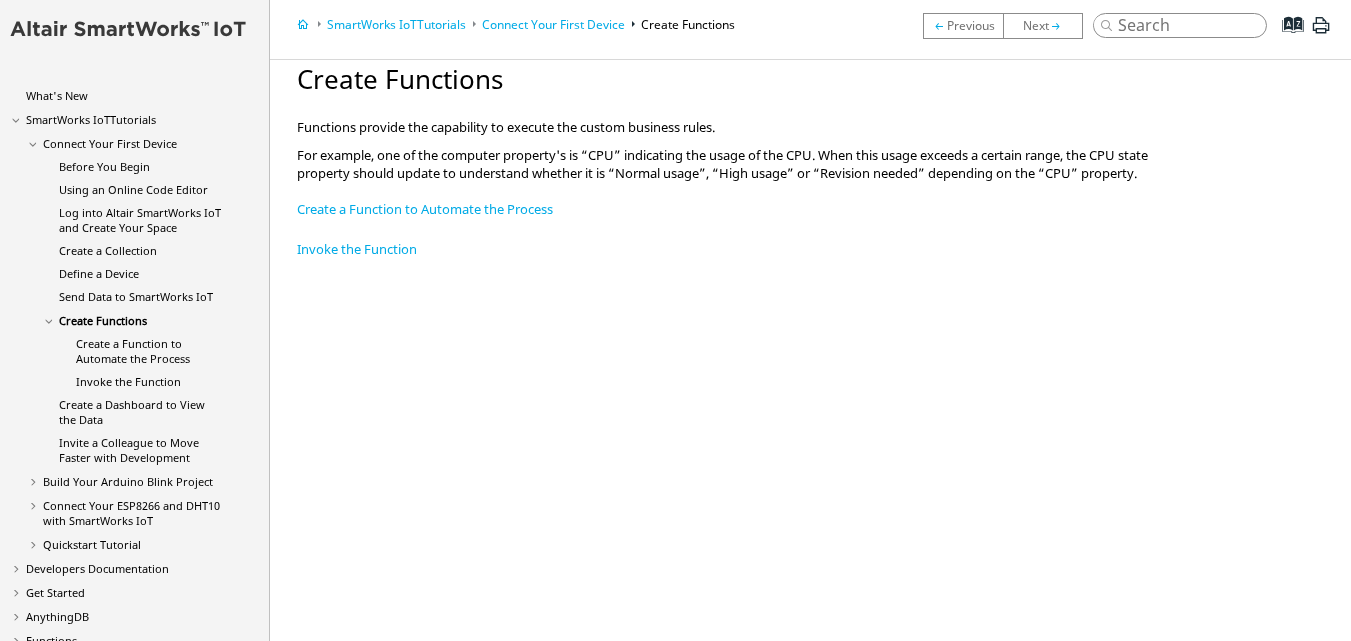 scroll, scrollTop: 0, scrollLeft: 0, axis: both 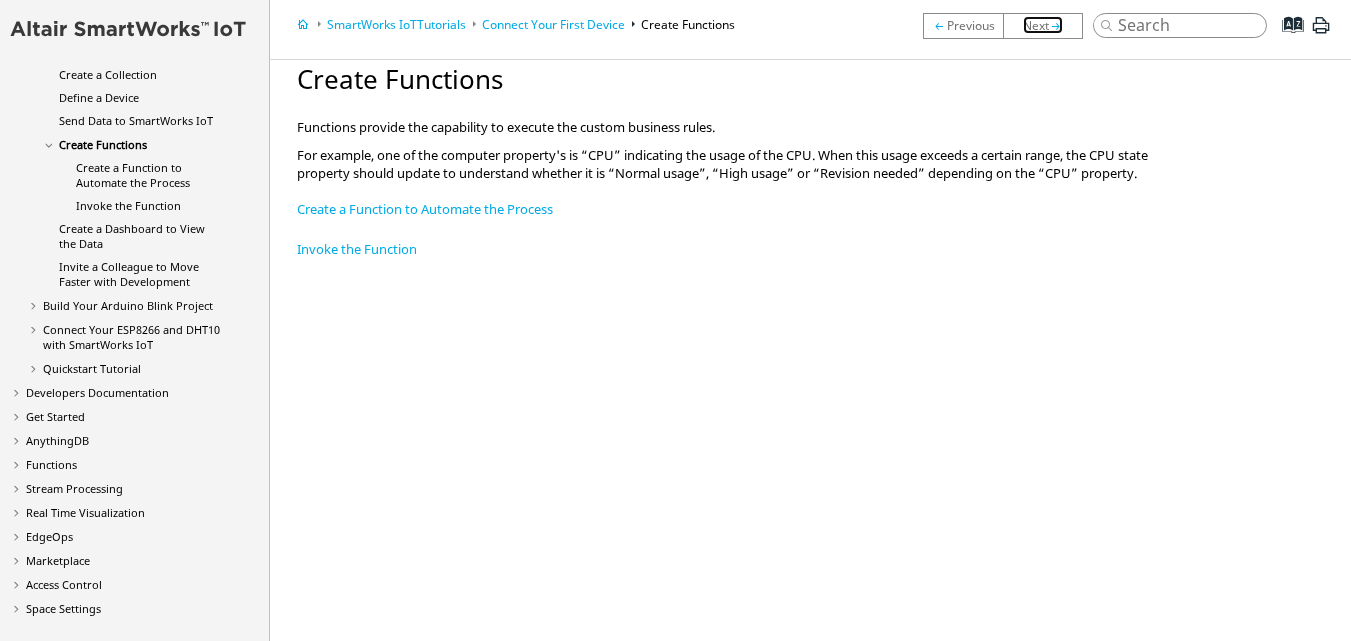 click at bounding box center [1043, 25] 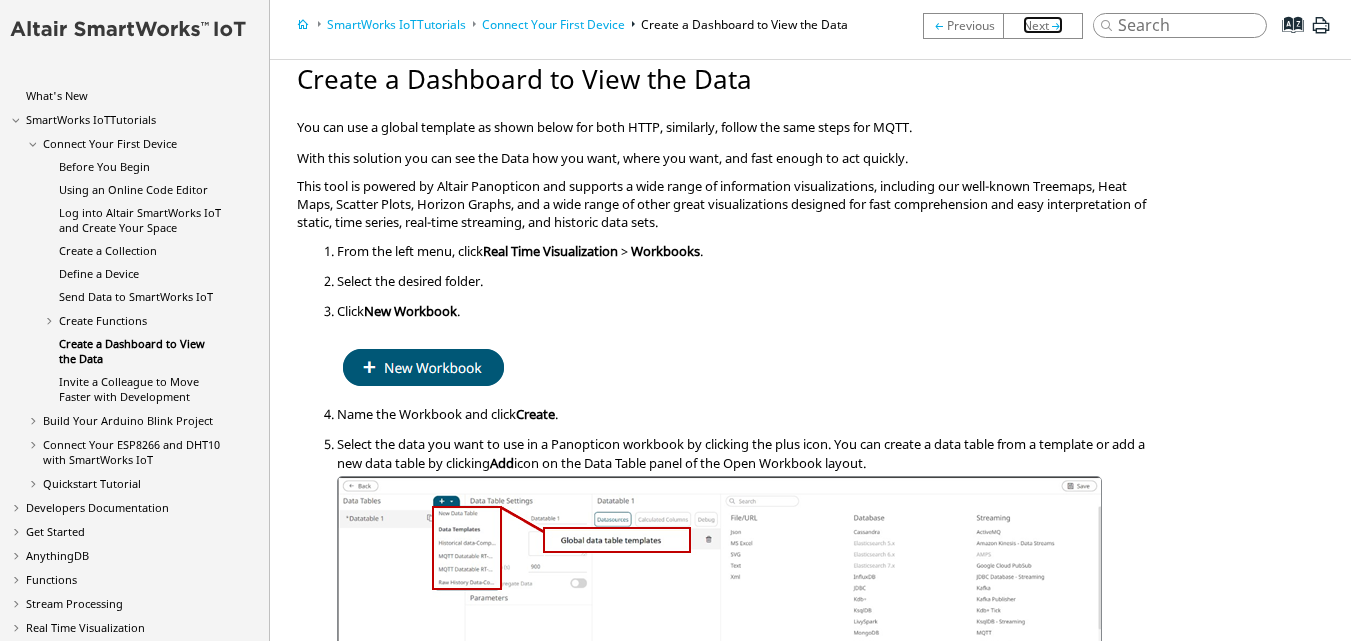scroll, scrollTop: 0, scrollLeft: 0, axis: both 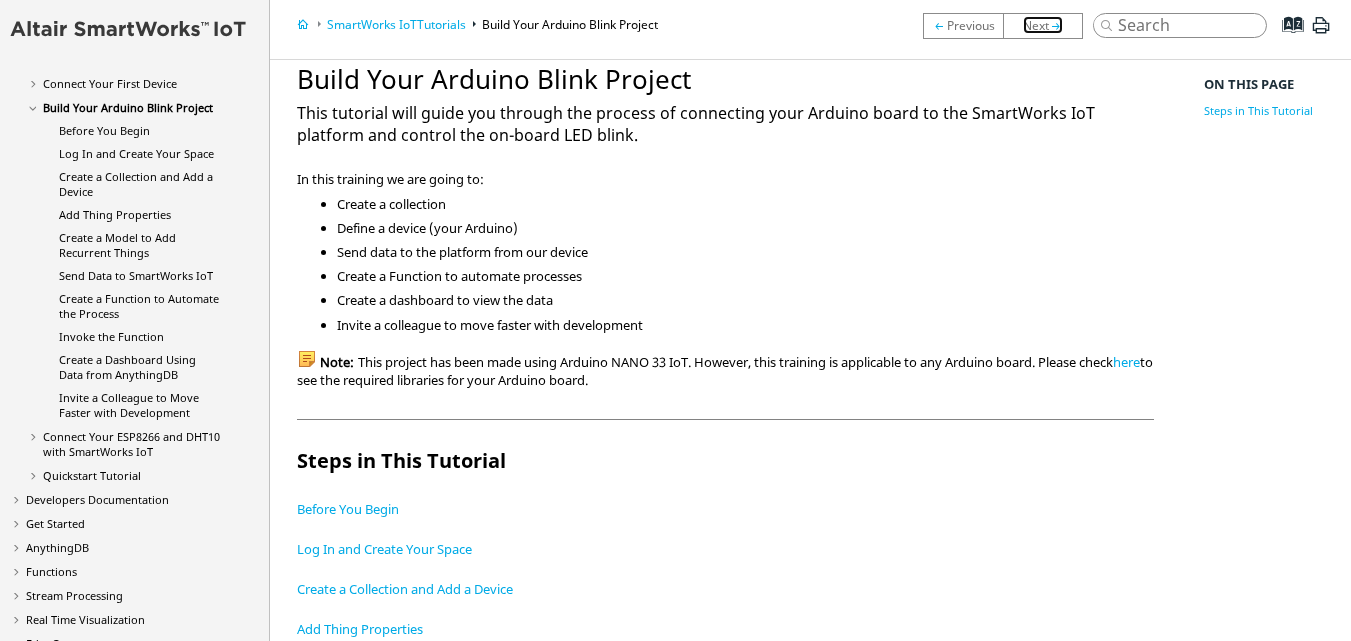 click at bounding box center (1043, 25) 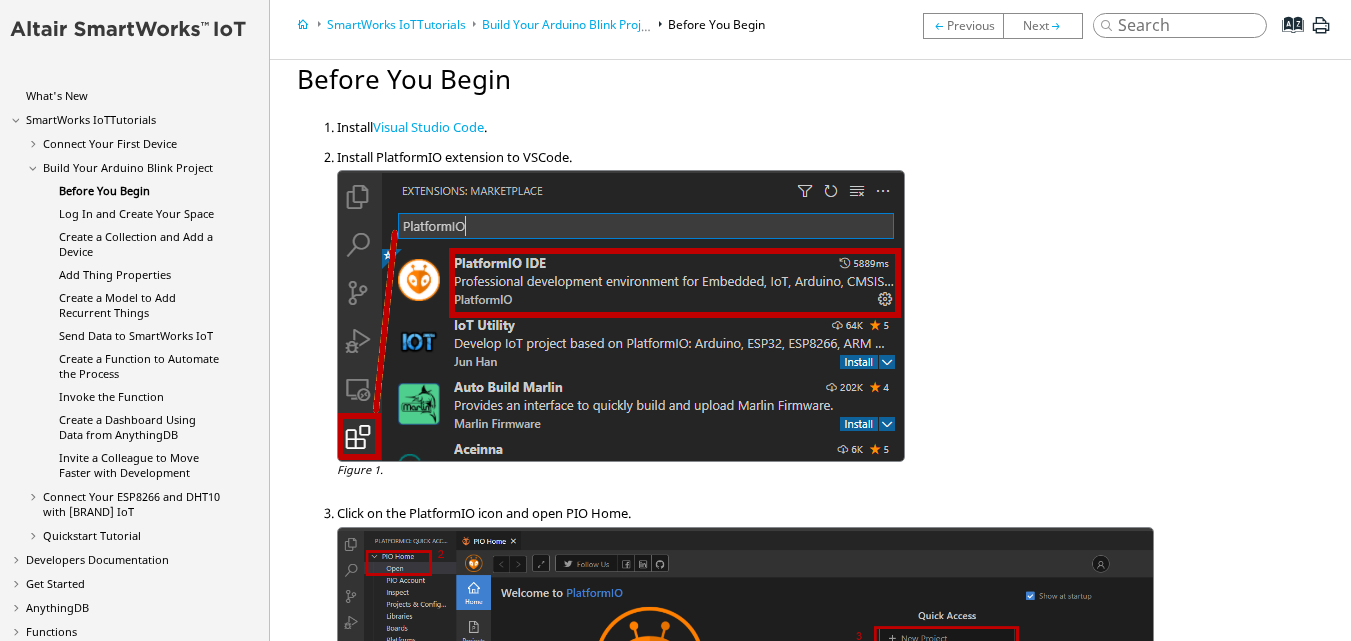 scroll, scrollTop: 0, scrollLeft: 0, axis: both 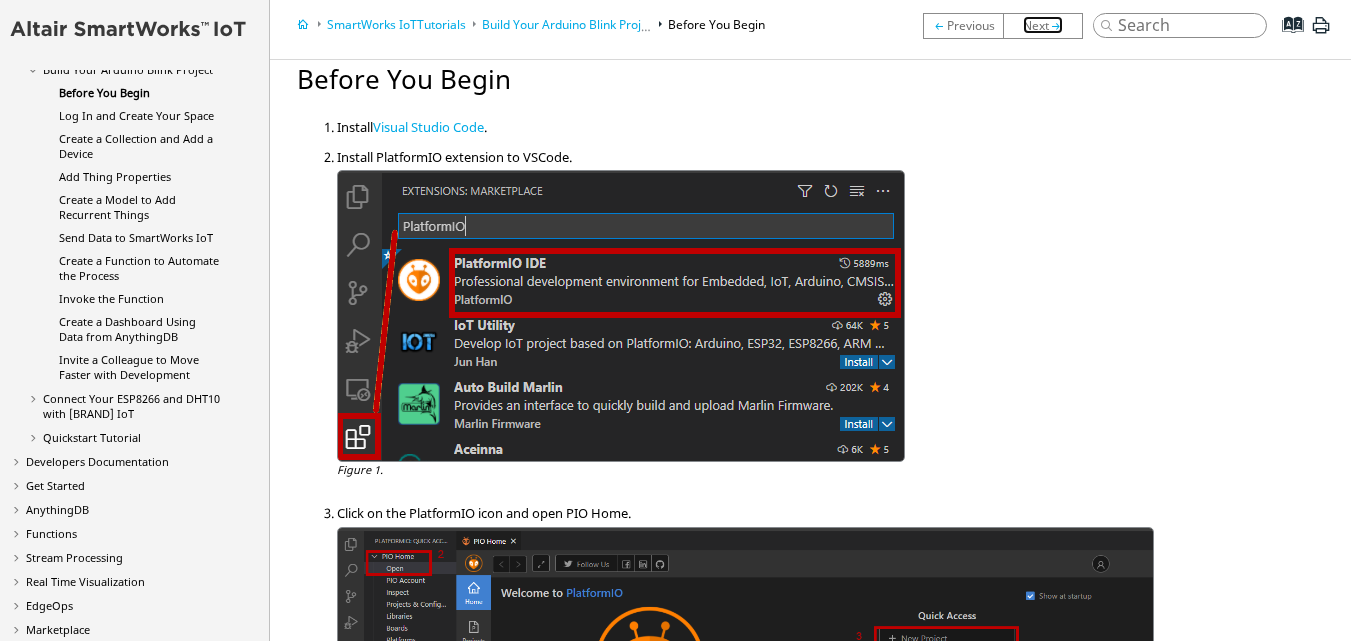 drag, startPoint x: 0, startPoint y: 0, endPoint x: 1046, endPoint y: 26, distance: 1046.3231 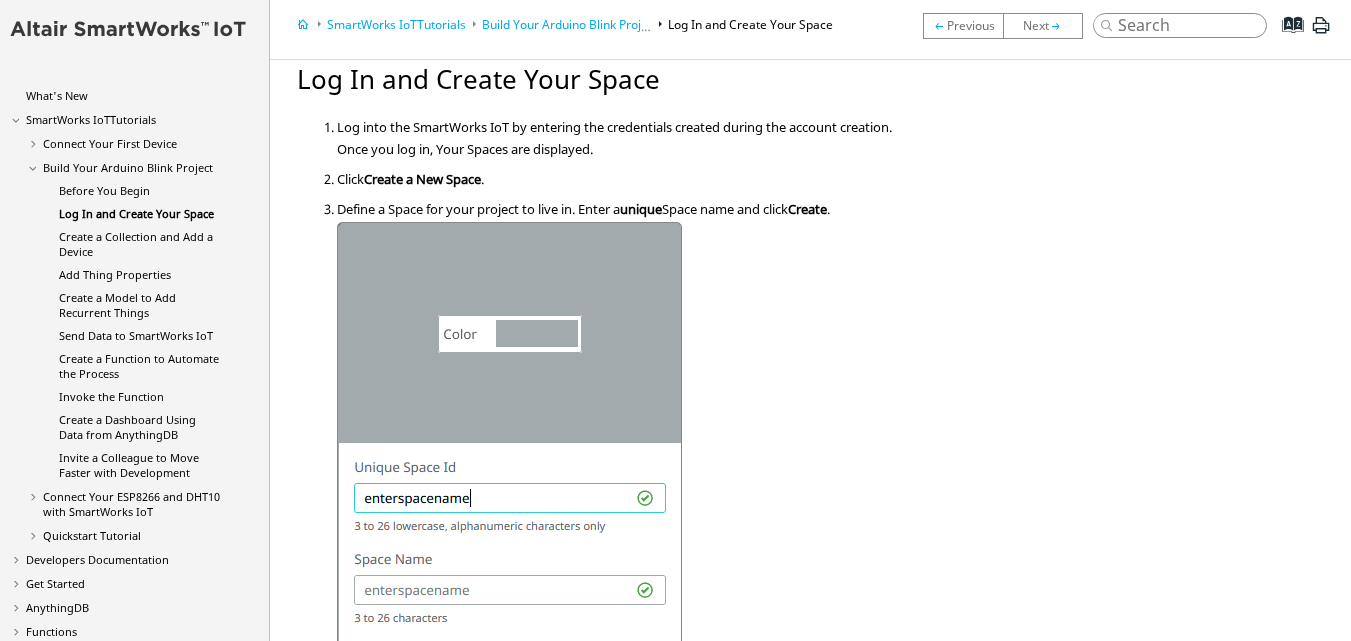 scroll, scrollTop: 0, scrollLeft: 0, axis: both 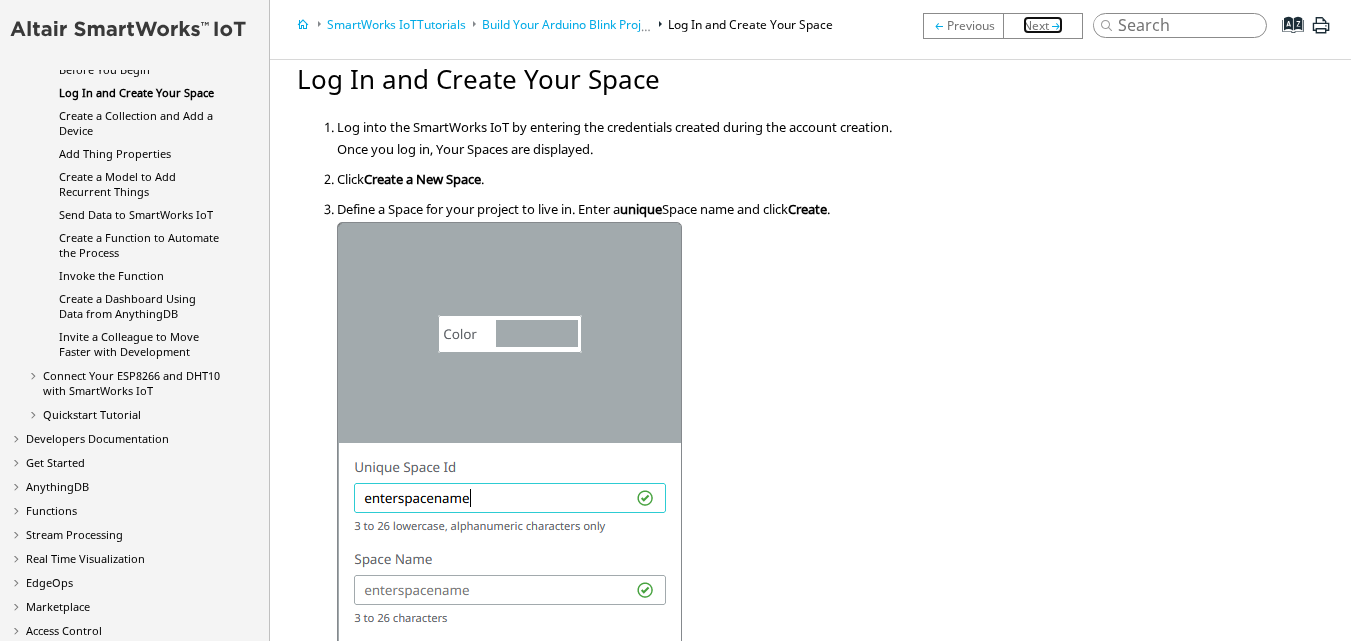 click at bounding box center [1043, 25] 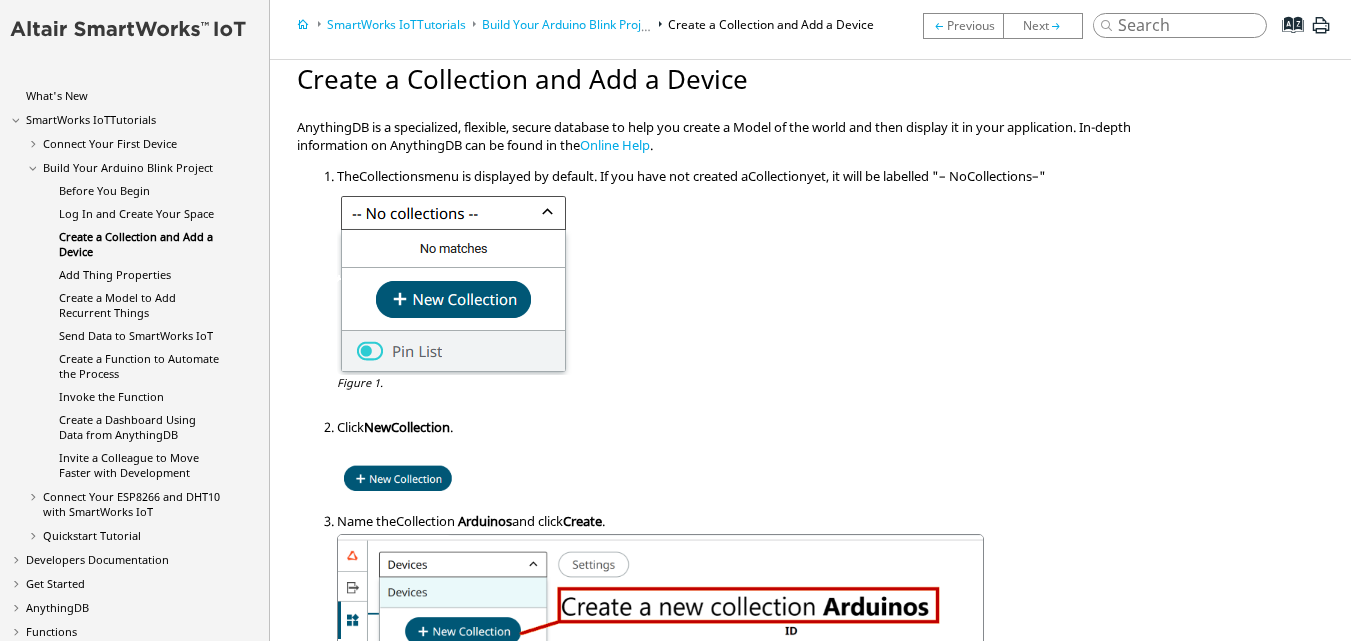 scroll, scrollTop: 0, scrollLeft: 0, axis: both 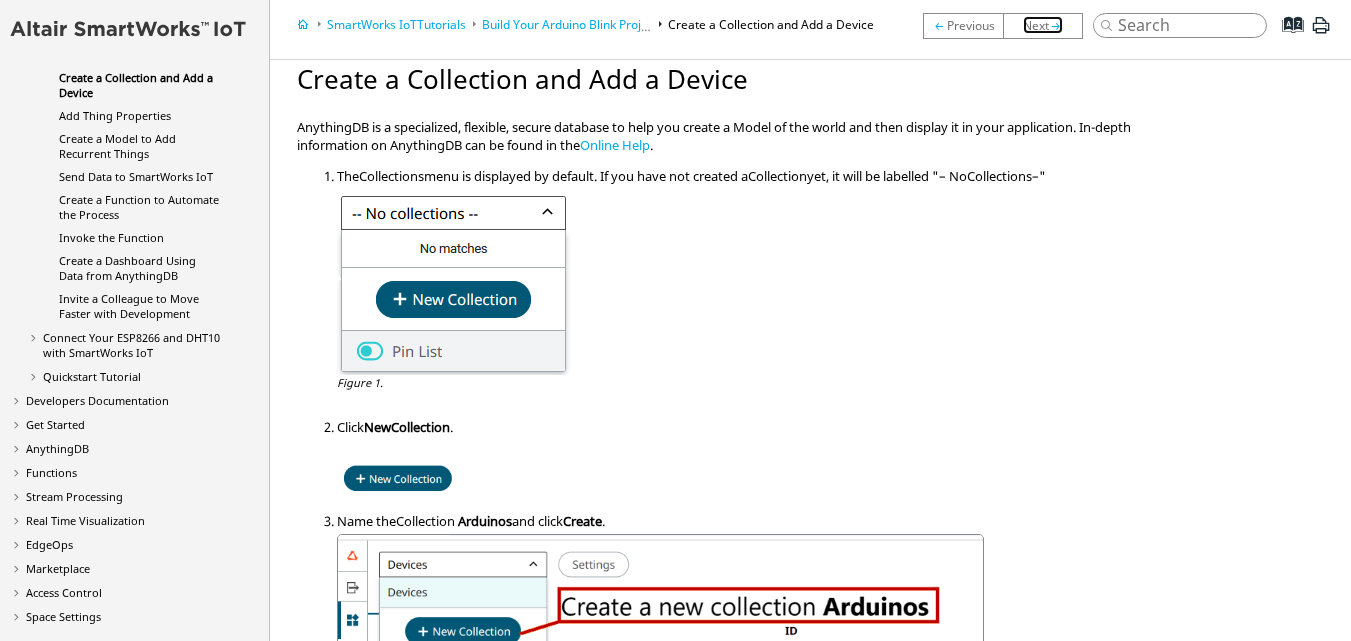 click at bounding box center [1043, 25] 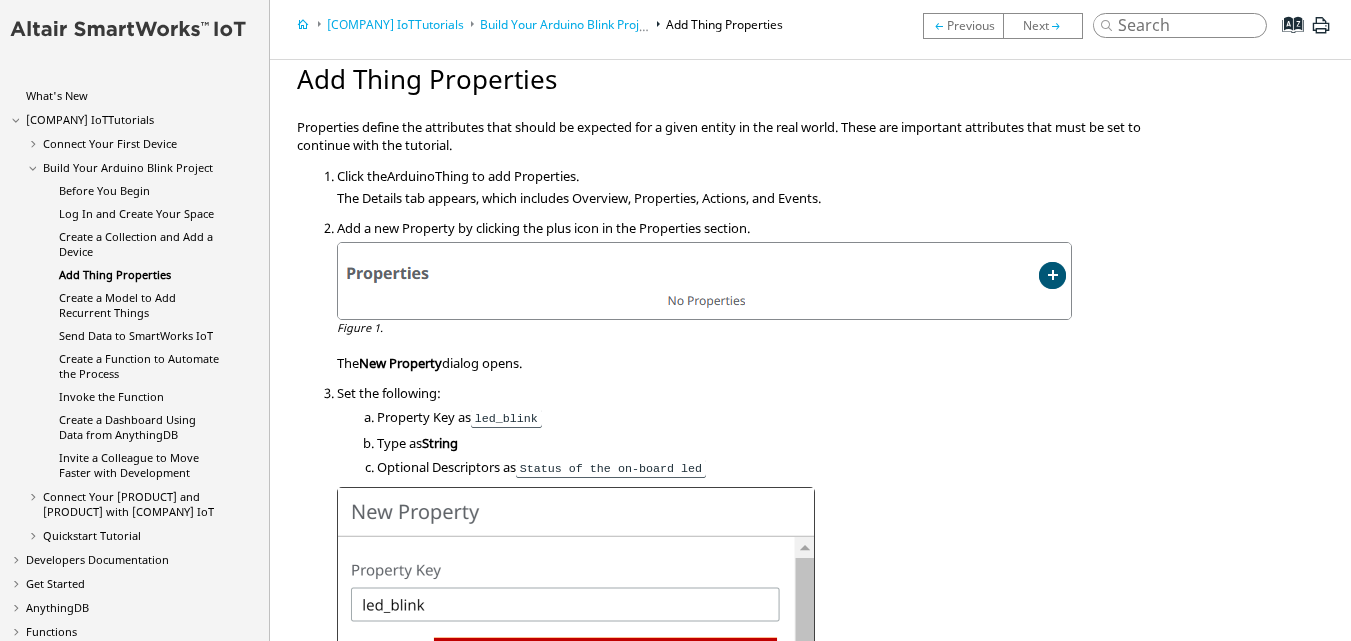 scroll, scrollTop: 0, scrollLeft: 0, axis: both 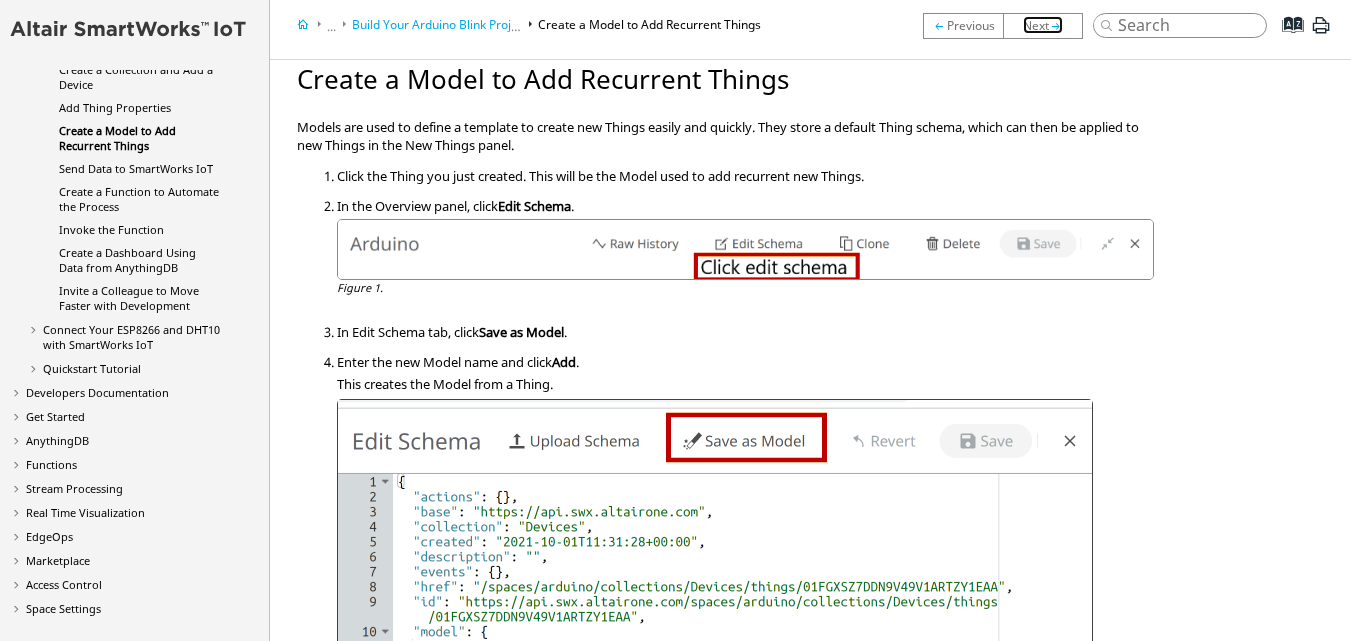 drag, startPoint x: 0, startPoint y: 0, endPoint x: 1045, endPoint y: 26, distance: 1045.3234 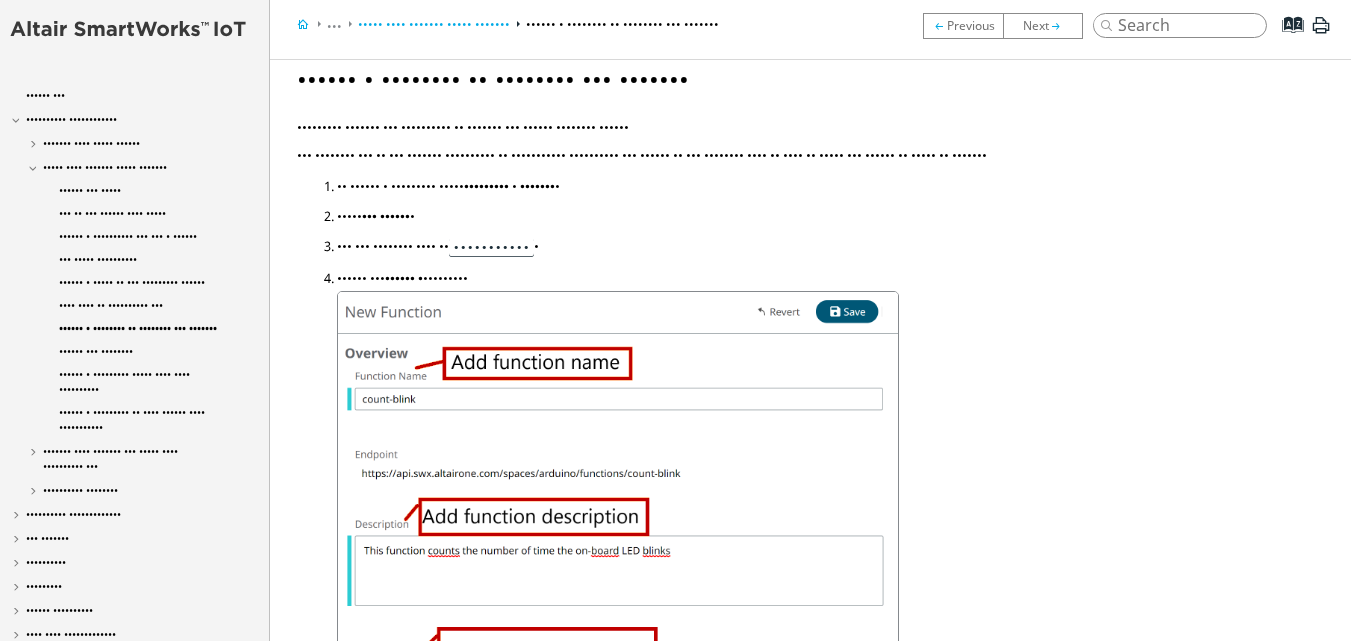scroll, scrollTop: 0, scrollLeft: 0, axis: both 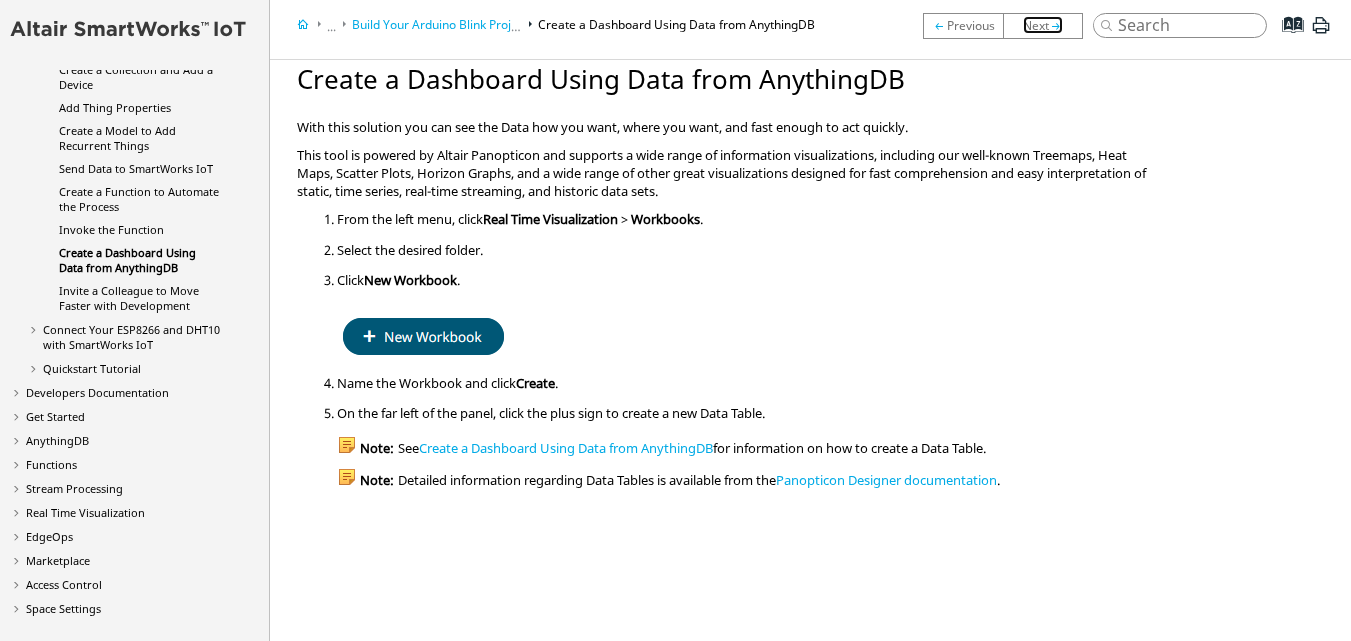 click at bounding box center (1043, 25) 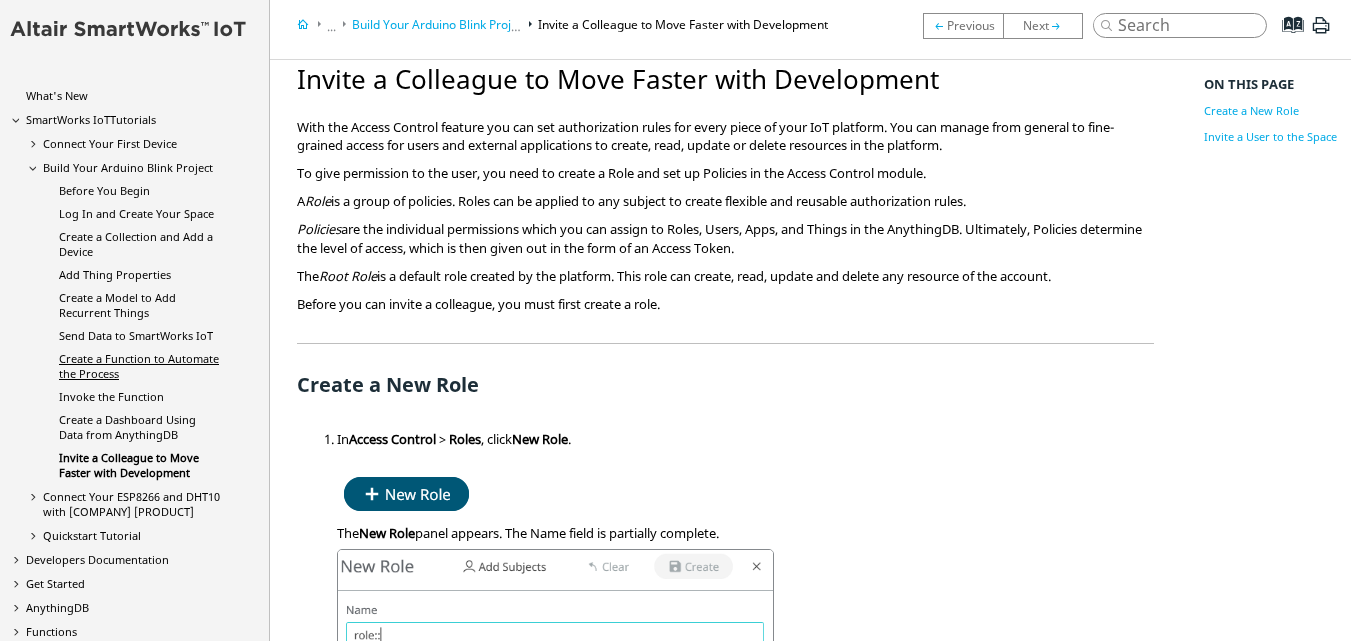 scroll, scrollTop: 0, scrollLeft: 0, axis: both 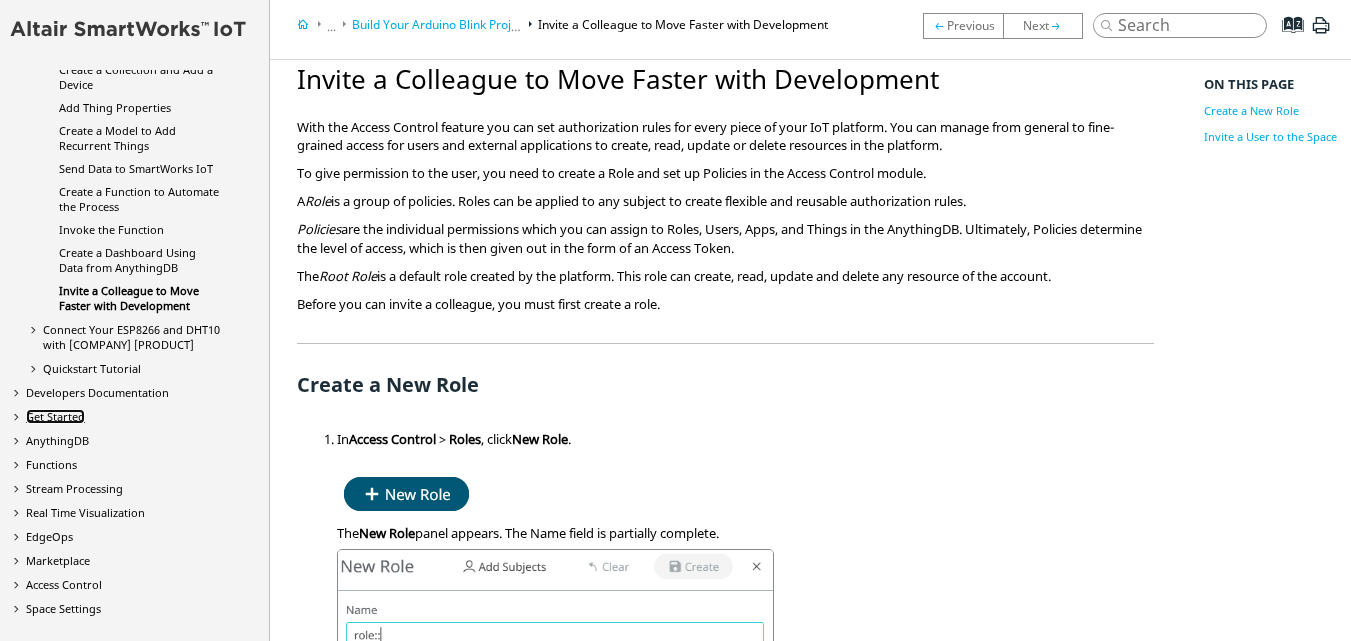 click on "Get Started" at bounding box center (55, 416) 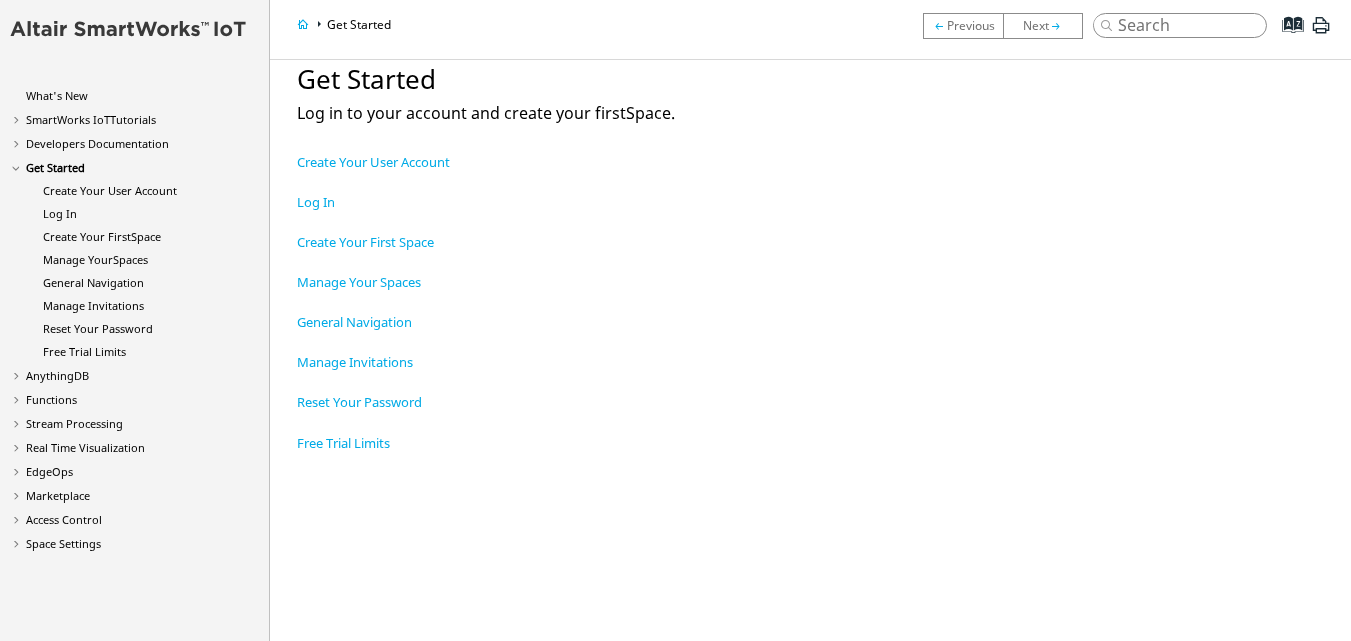 scroll, scrollTop: 0, scrollLeft: 0, axis: both 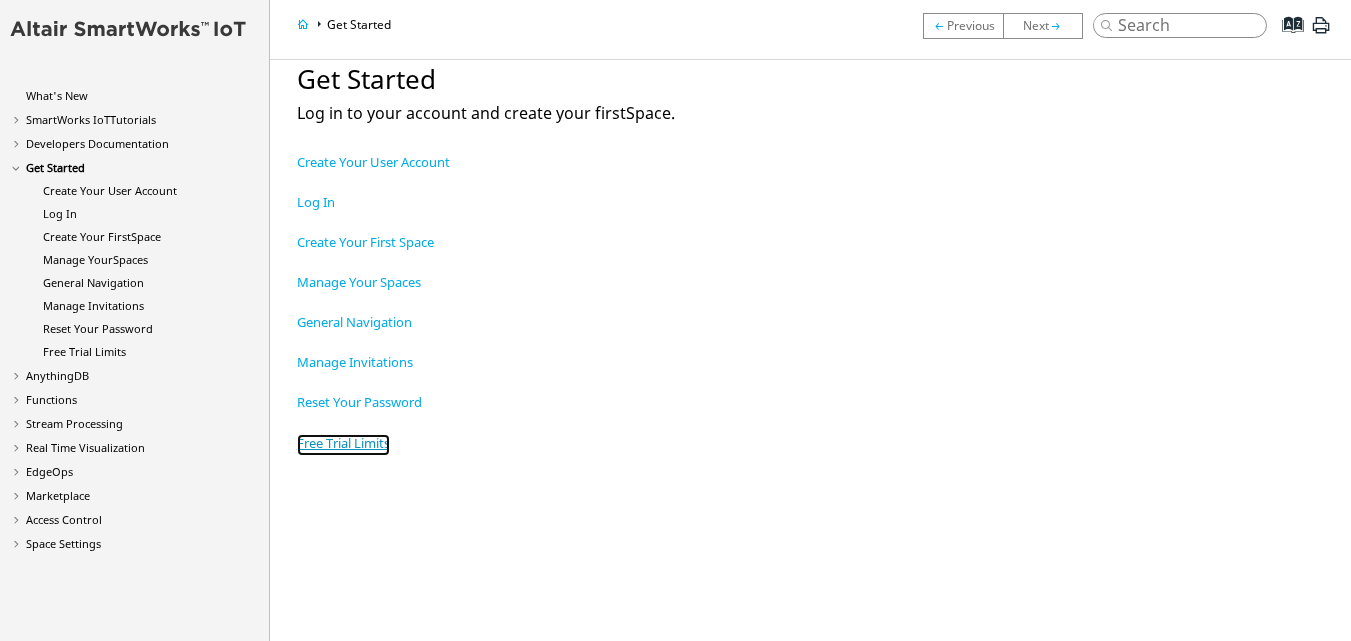 click on "Free Trial Limits" at bounding box center [343, 445] 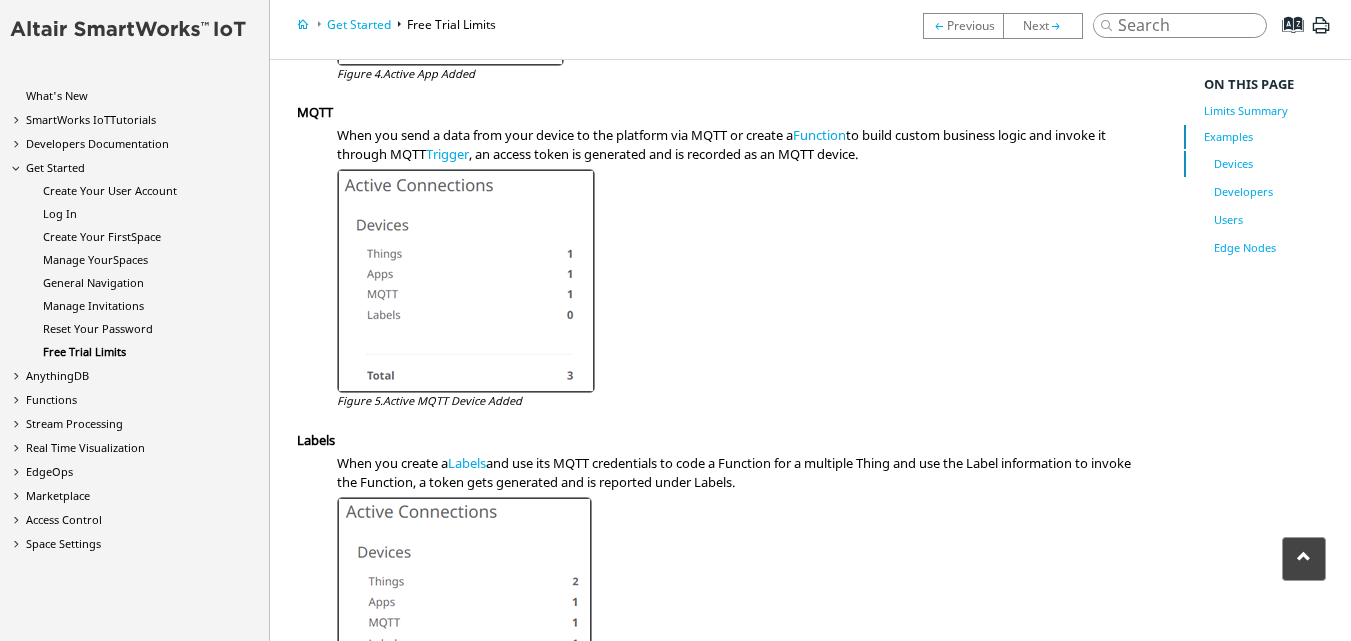 scroll, scrollTop: 2200, scrollLeft: 0, axis: vertical 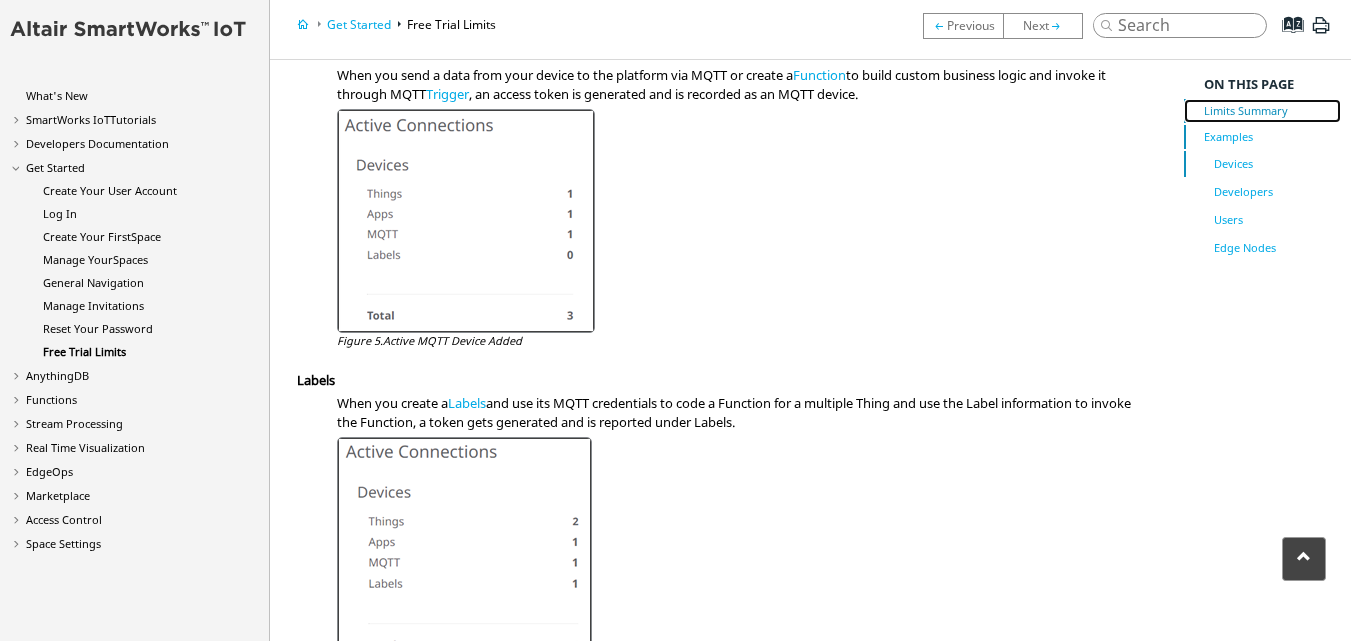 click on "Limits Summary" at bounding box center (1262, 111) 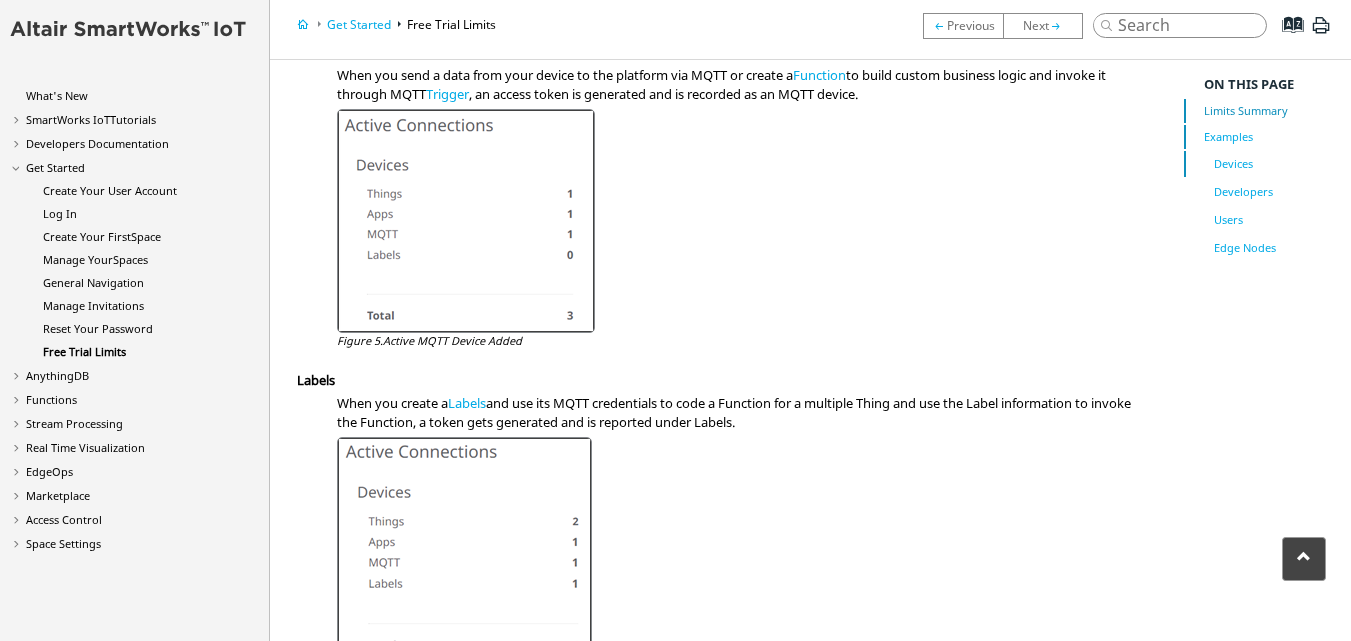scroll, scrollTop: 1049, scrollLeft: 0, axis: vertical 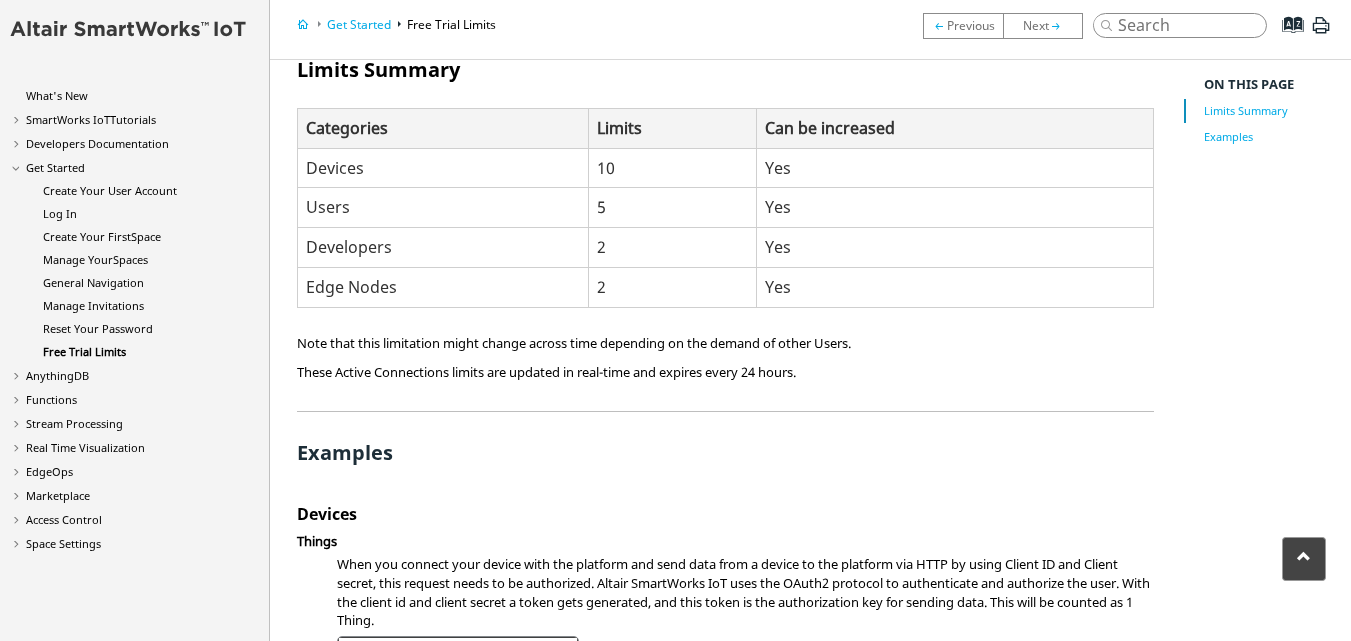 click at bounding box center (1180, 25) 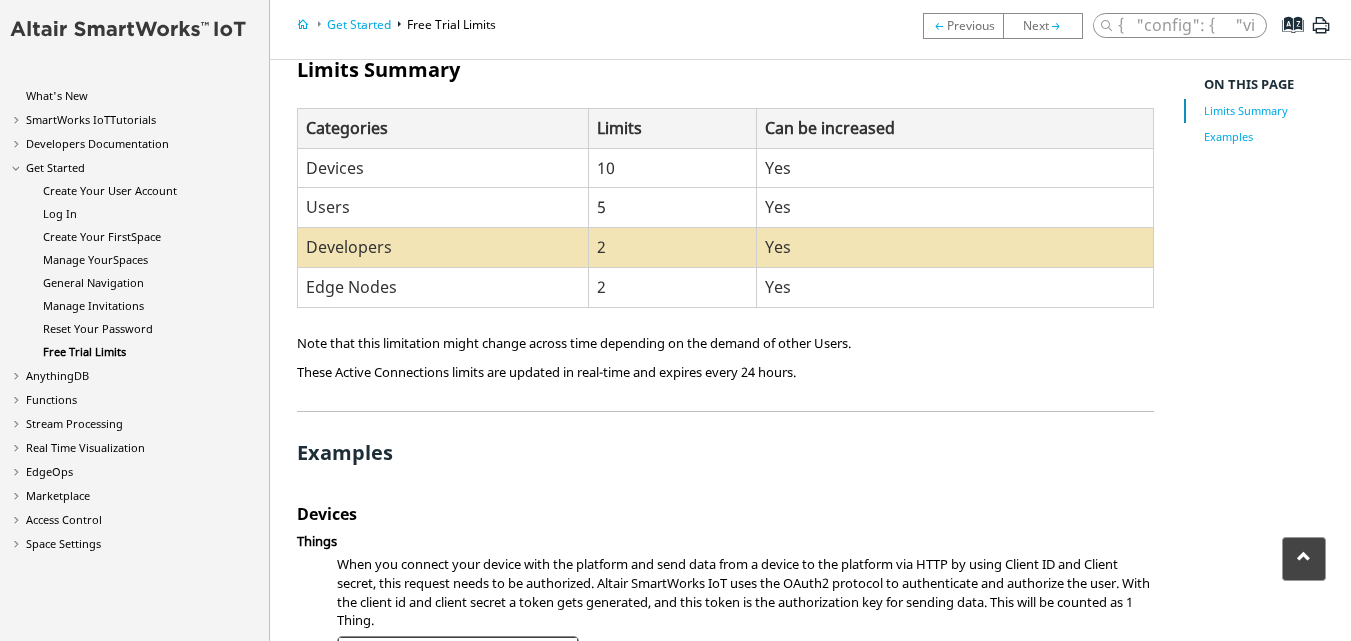 scroll, scrollTop: 0, scrollLeft: 22379, axis: horizontal 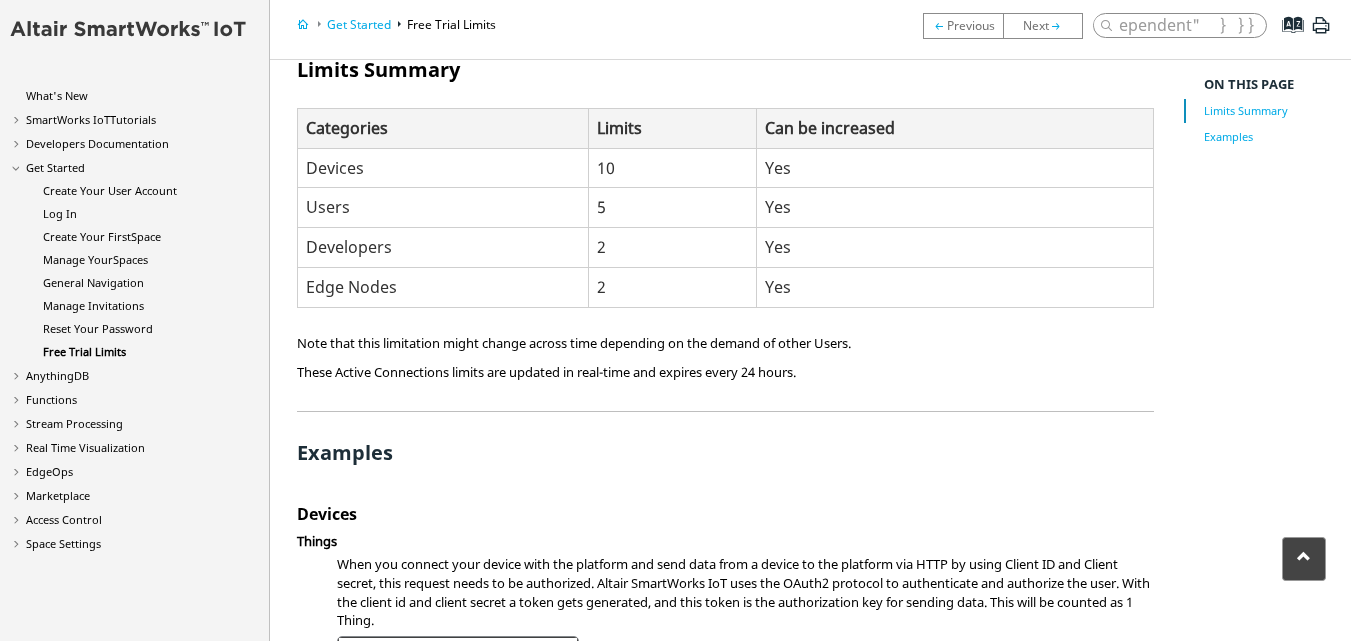 type on "{   "config": {     "view": {       "fill": "white"     },     "axis": {       "labelOverlap": "greedy"     }   },   "data": {     "values": [       {         "Ferma": "Ferma 1",         "Sub_categorie": "Lacoune + Țigaie",         "Procent_": 86.6,         "Tip_Procentaj": "Gestație"       },       {         "Ferma": "Ferma 1",         "Sub_categorie": "Lacoune + Sarda",         "Procent_": 66.6,         "Tip_Procentaj": "Gestație"       },       {         "Ferma": "Ferma 2",         "Sub_categorie": "Montă Dirijată (Gestante)",         "Procent_": 67.05,         "Tip_Procentaj": "Gestante"       },       {         "Ferma": "Ferma 2",         "Sub_categorie": "Montă Dirijată (Negestante)",         "Procent_": 32.95,         "Tip_Procentaj": "Negestante"       },       {         "Ferma": "Ferma 2",         "Sub_categorie": "Sincronizare (Gestante)",         "Procent_": 96.6,         "Tip_Procentaj": "Gestante"       },       {         "Ferma": "Ferma 2",         "Sub_categorie": "Sincronizare (Negestante)"..." 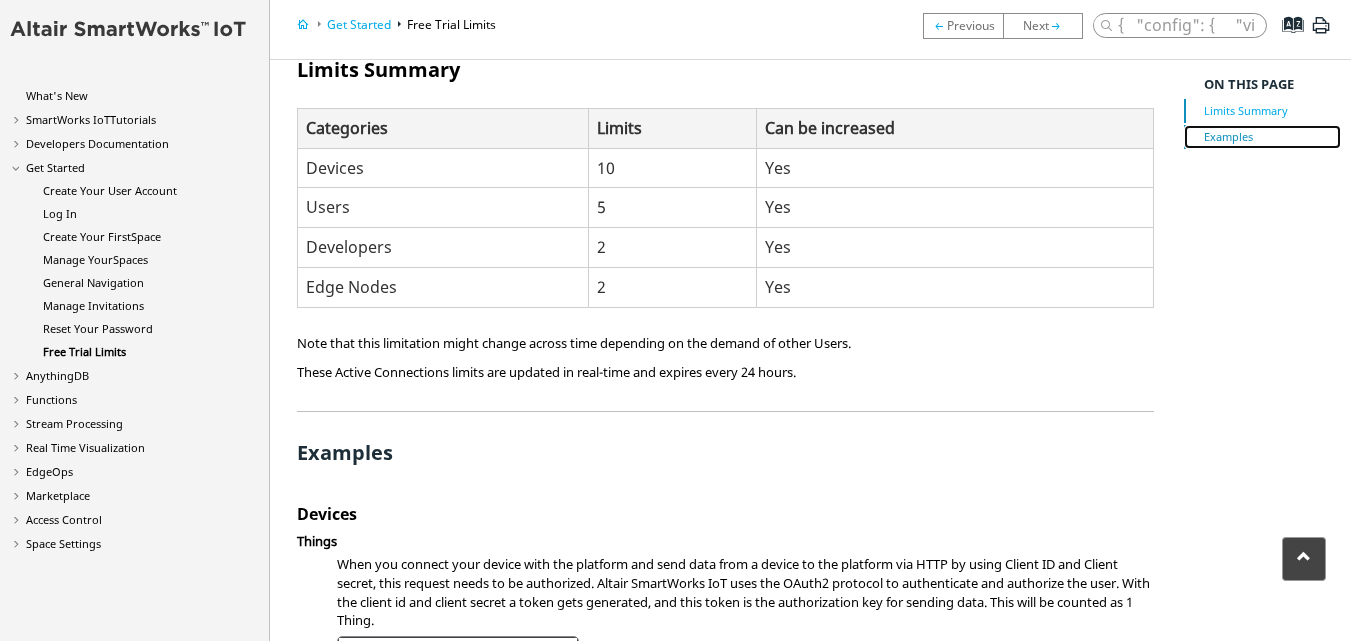 click on "Examples" at bounding box center [1262, 137] 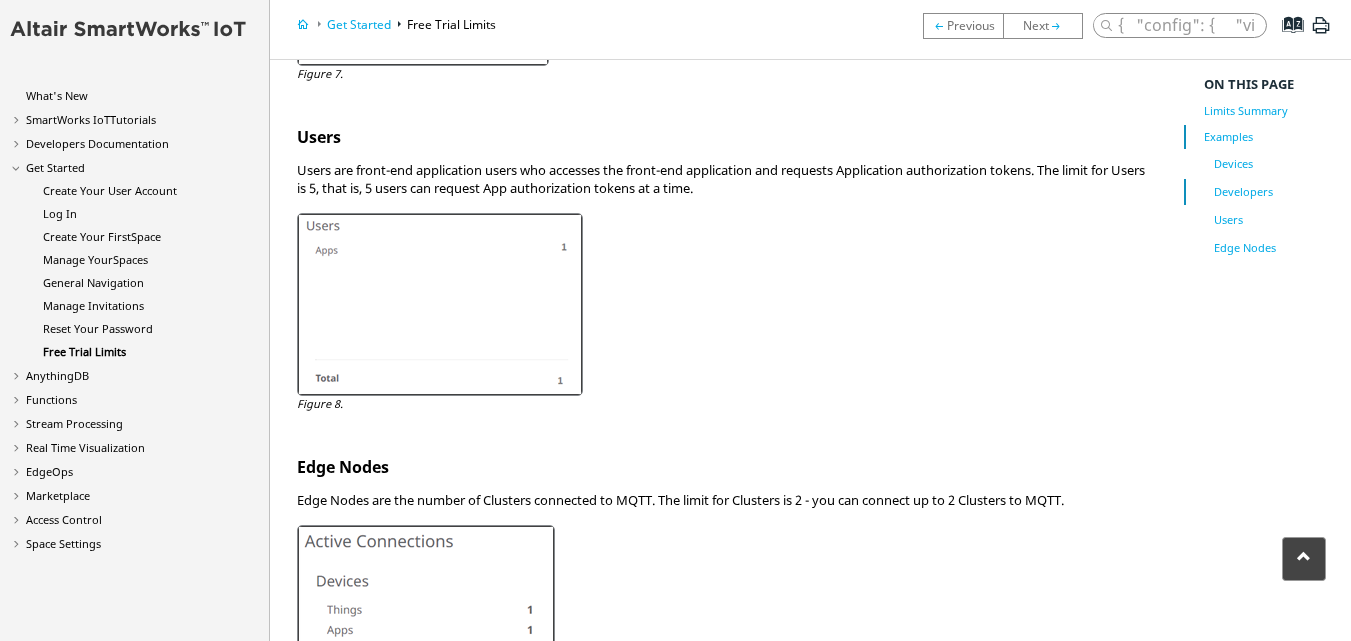 scroll, scrollTop: 1410, scrollLeft: 0, axis: vertical 